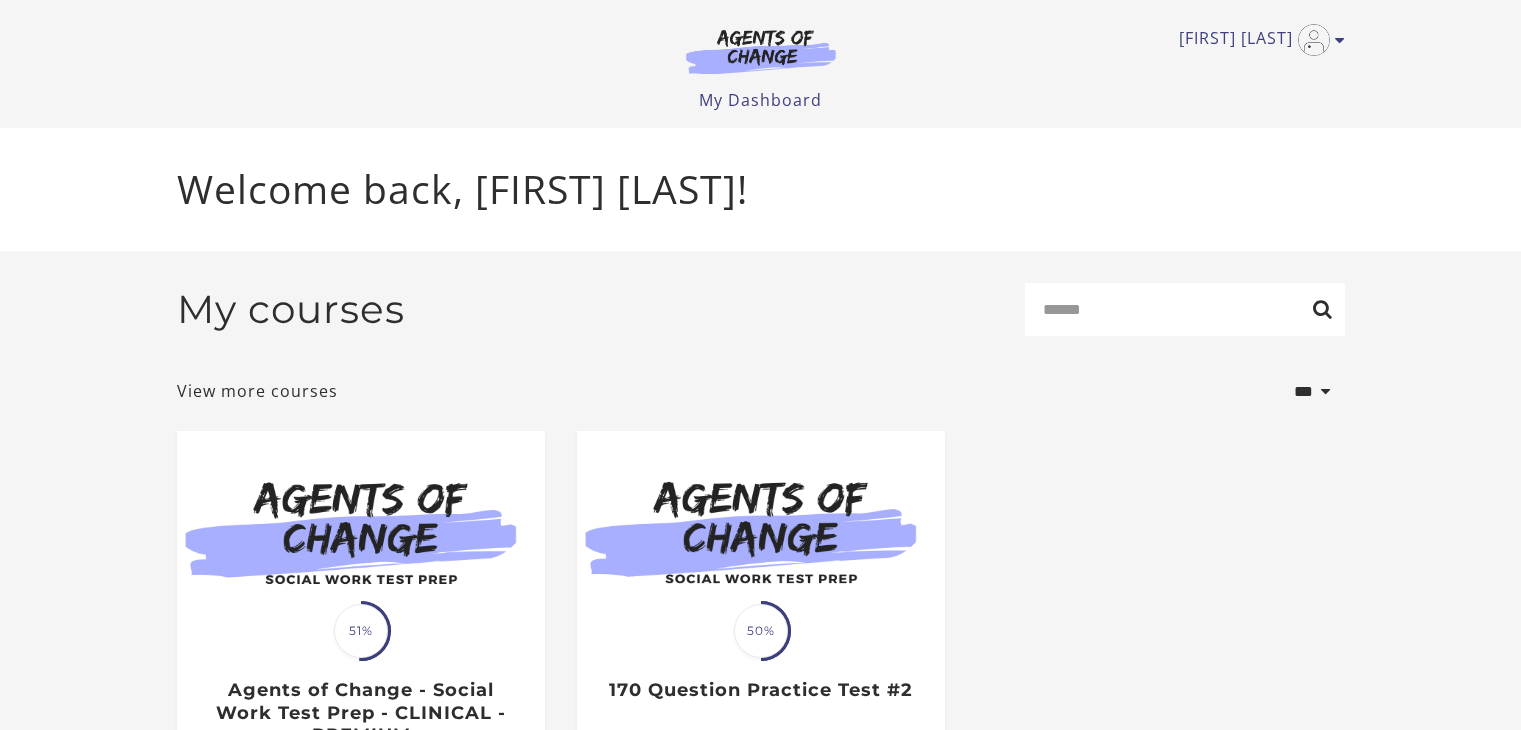 scroll, scrollTop: 0, scrollLeft: 0, axis: both 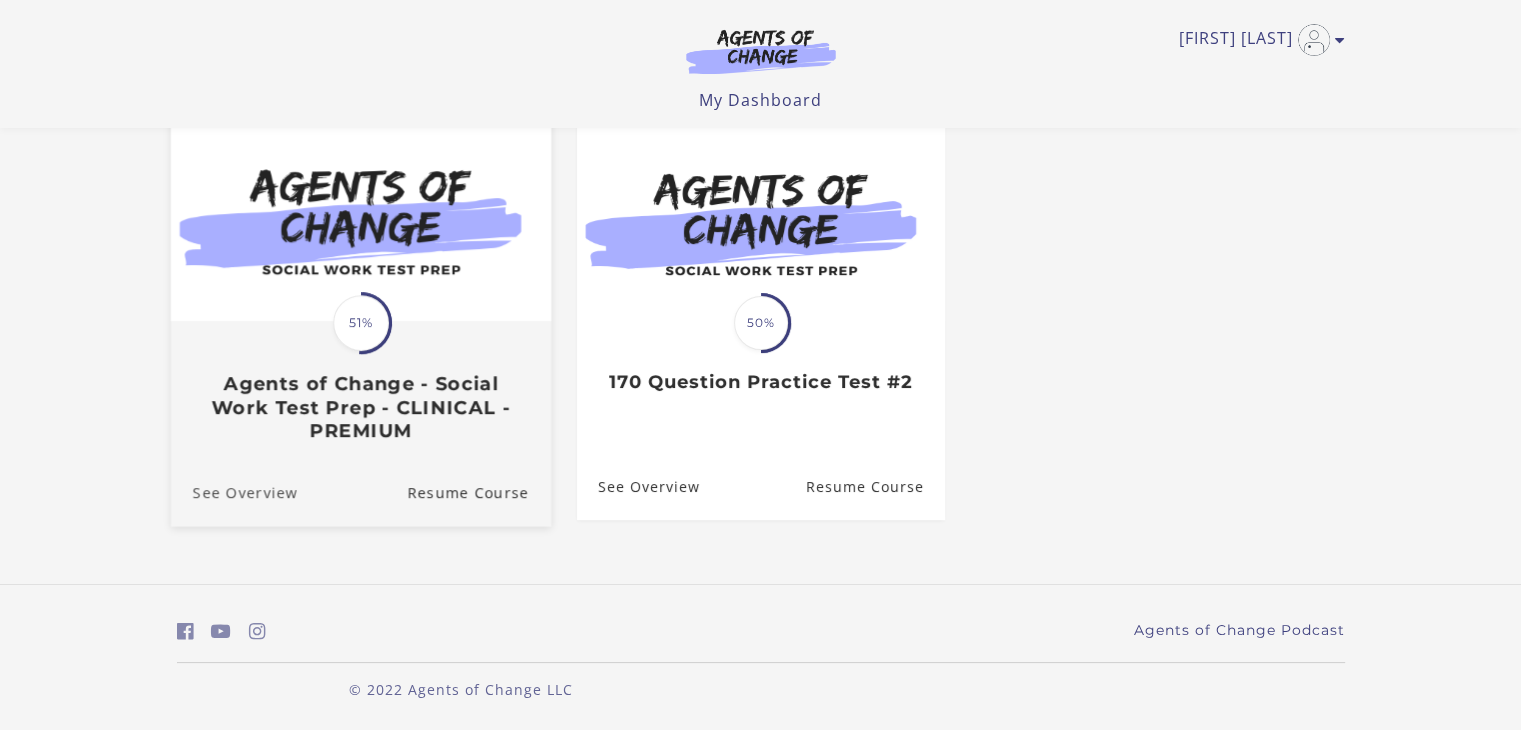 click on "See Overview" at bounding box center [233, 492] 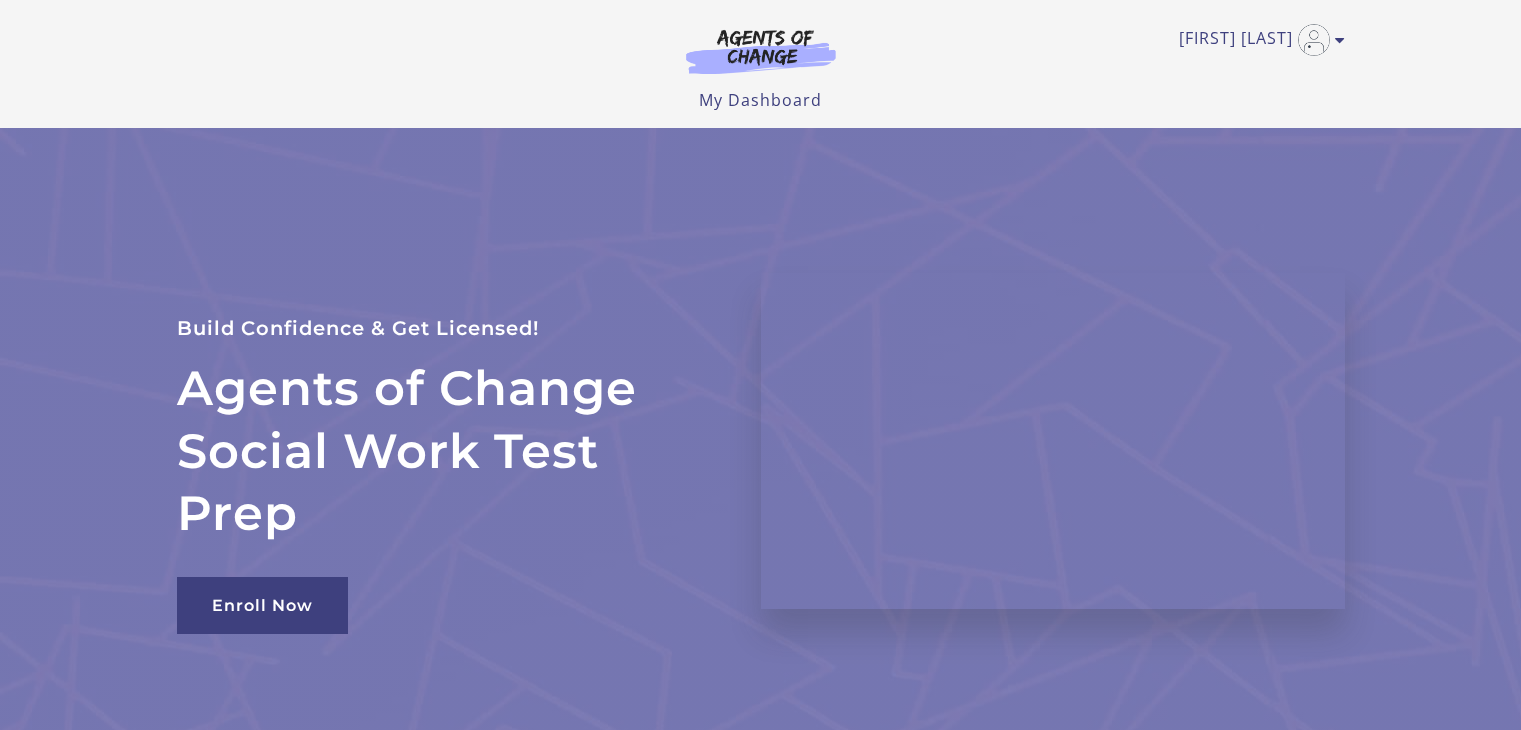 scroll, scrollTop: 0, scrollLeft: 0, axis: both 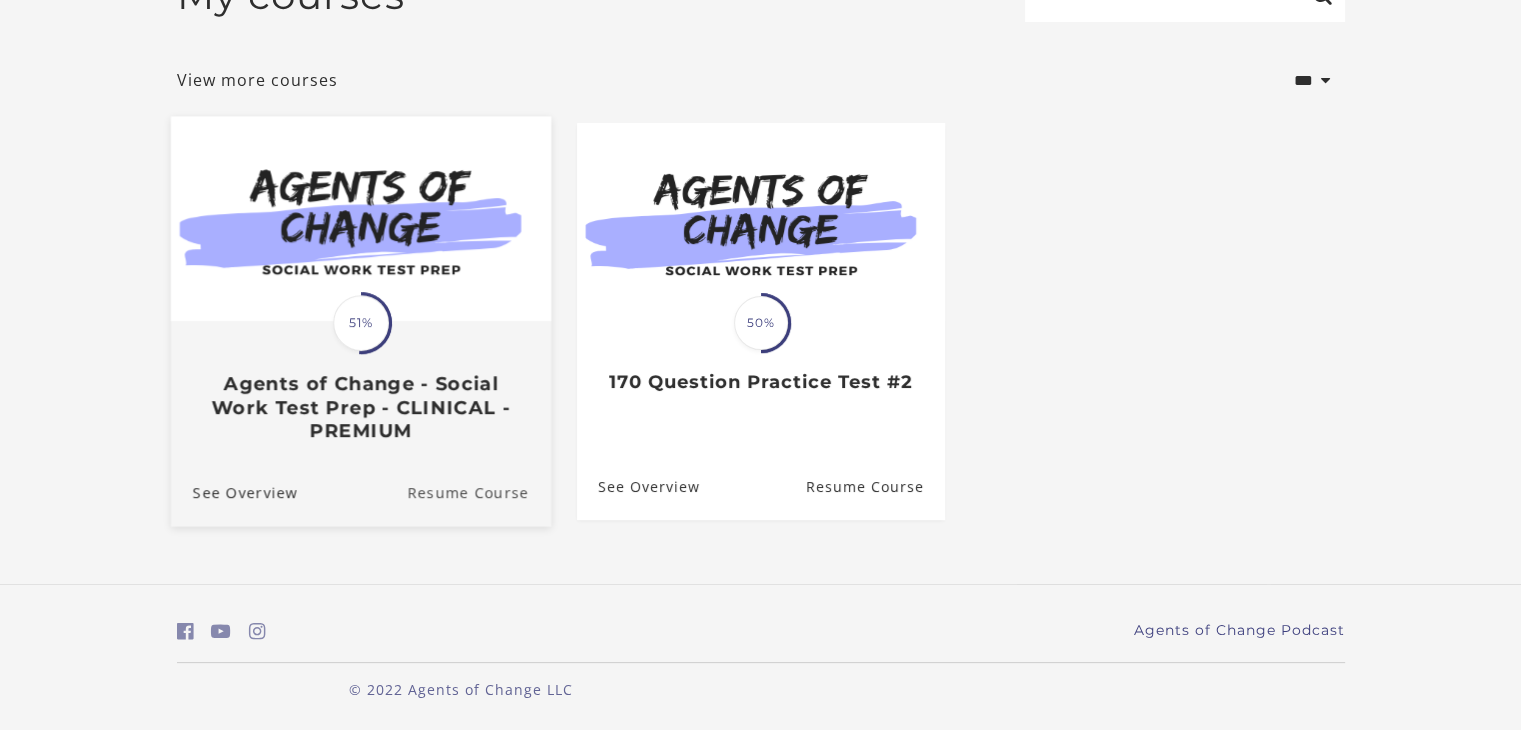 click on "Resume Course" at bounding box center [479, 492] 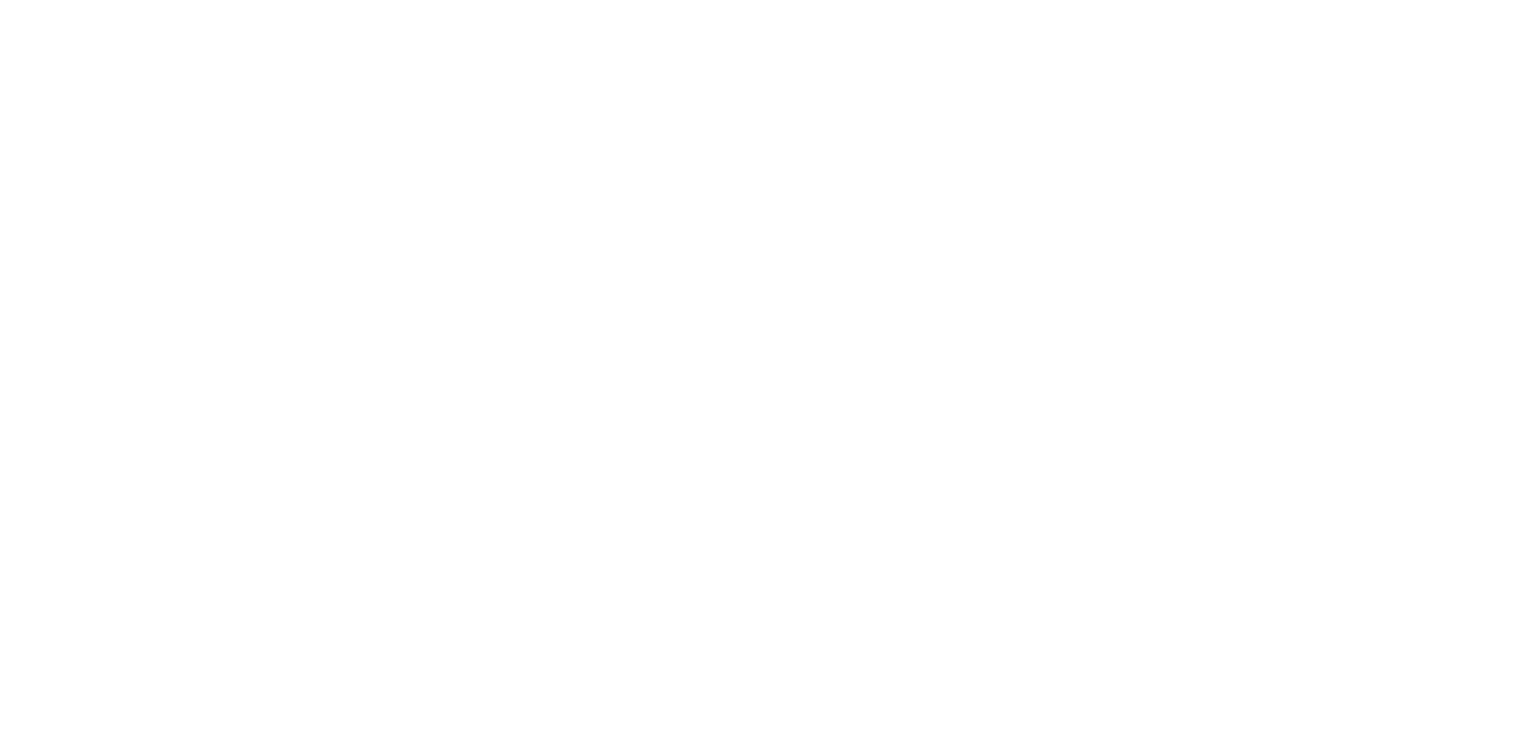scroll, scrollTop: 0, scrollLeft: 0, axis: both 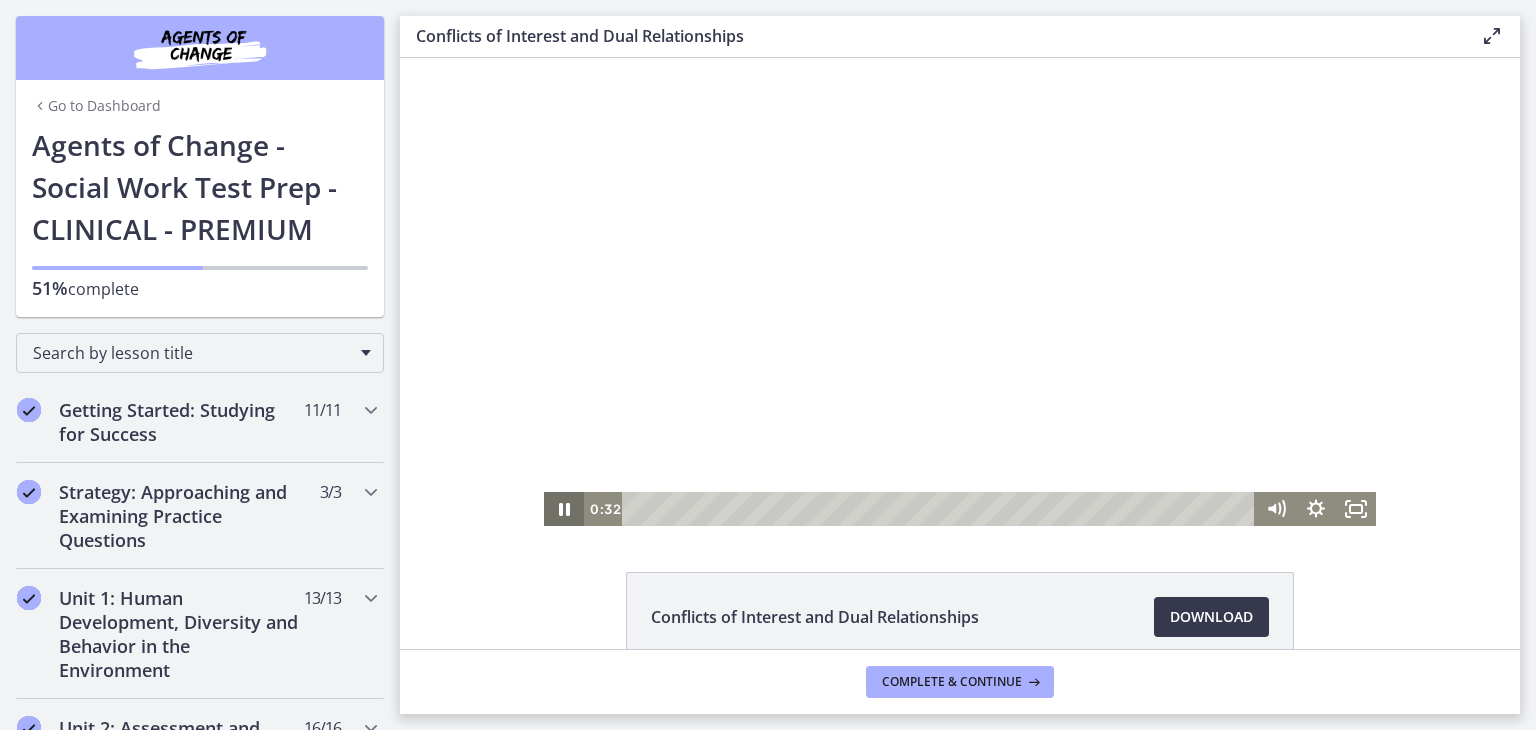 click 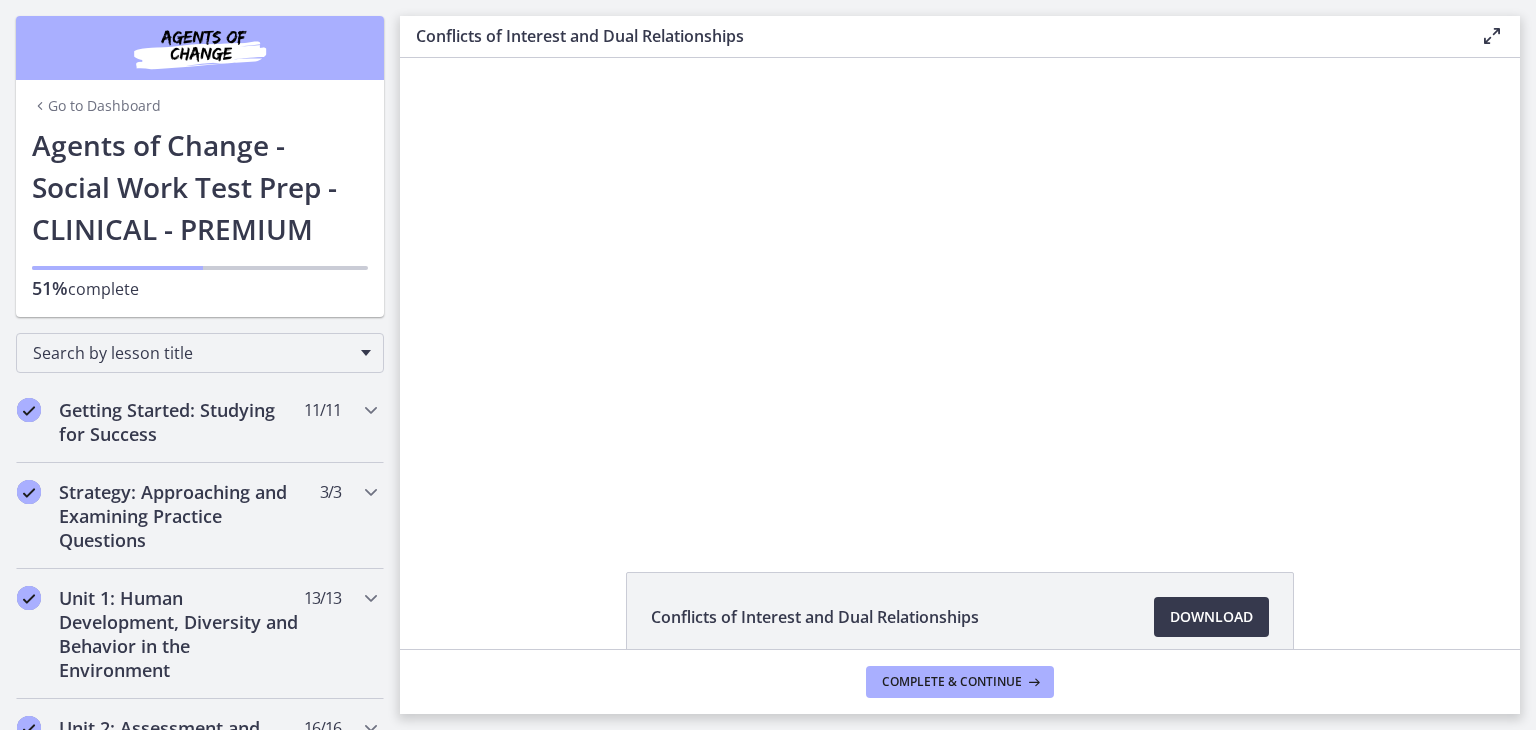 scroll, scrollTop: 1635, scrollLeft: 0, axis: vertical 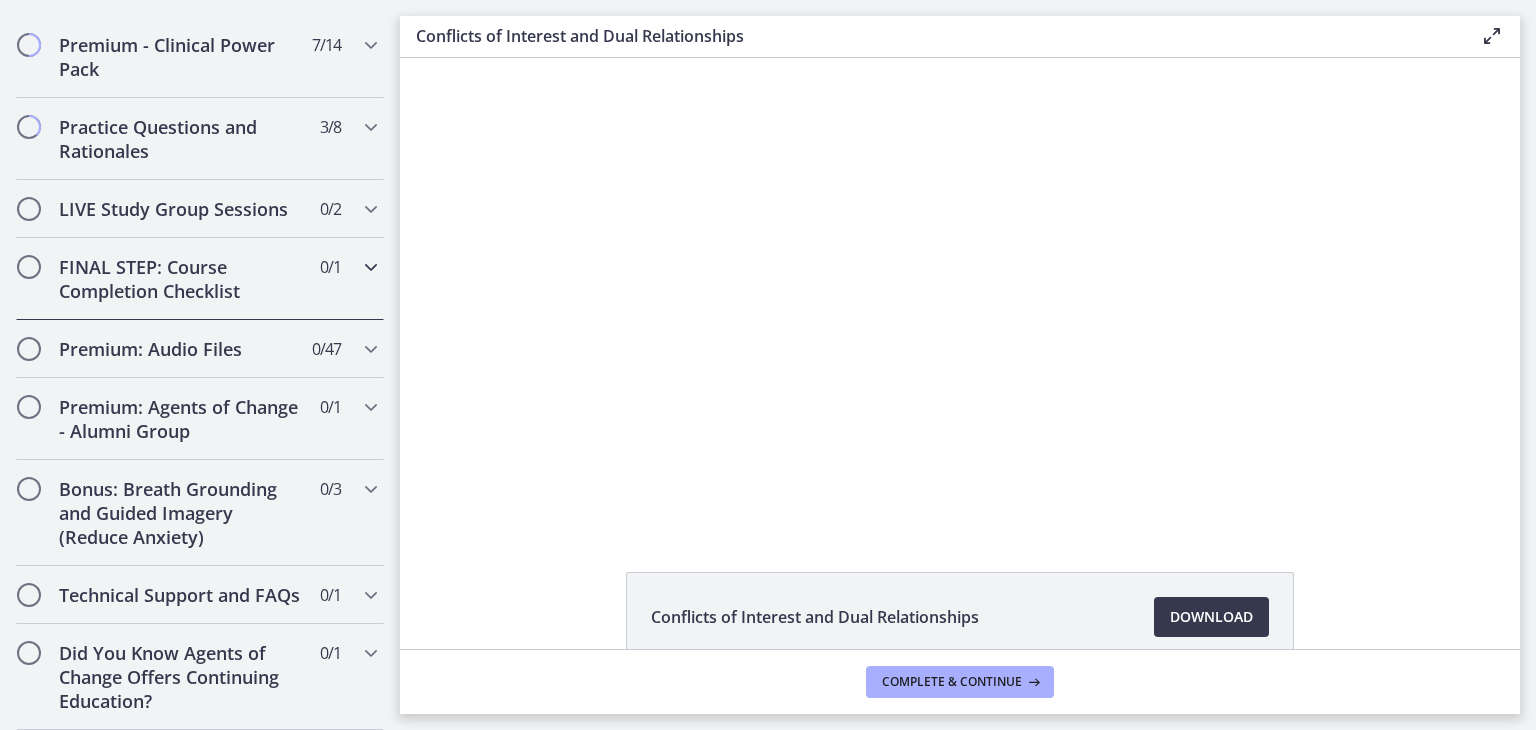click on "FINAL STEP: Course Completion Checklist
0  /  1
Completed" at bounding box center [200, 279] 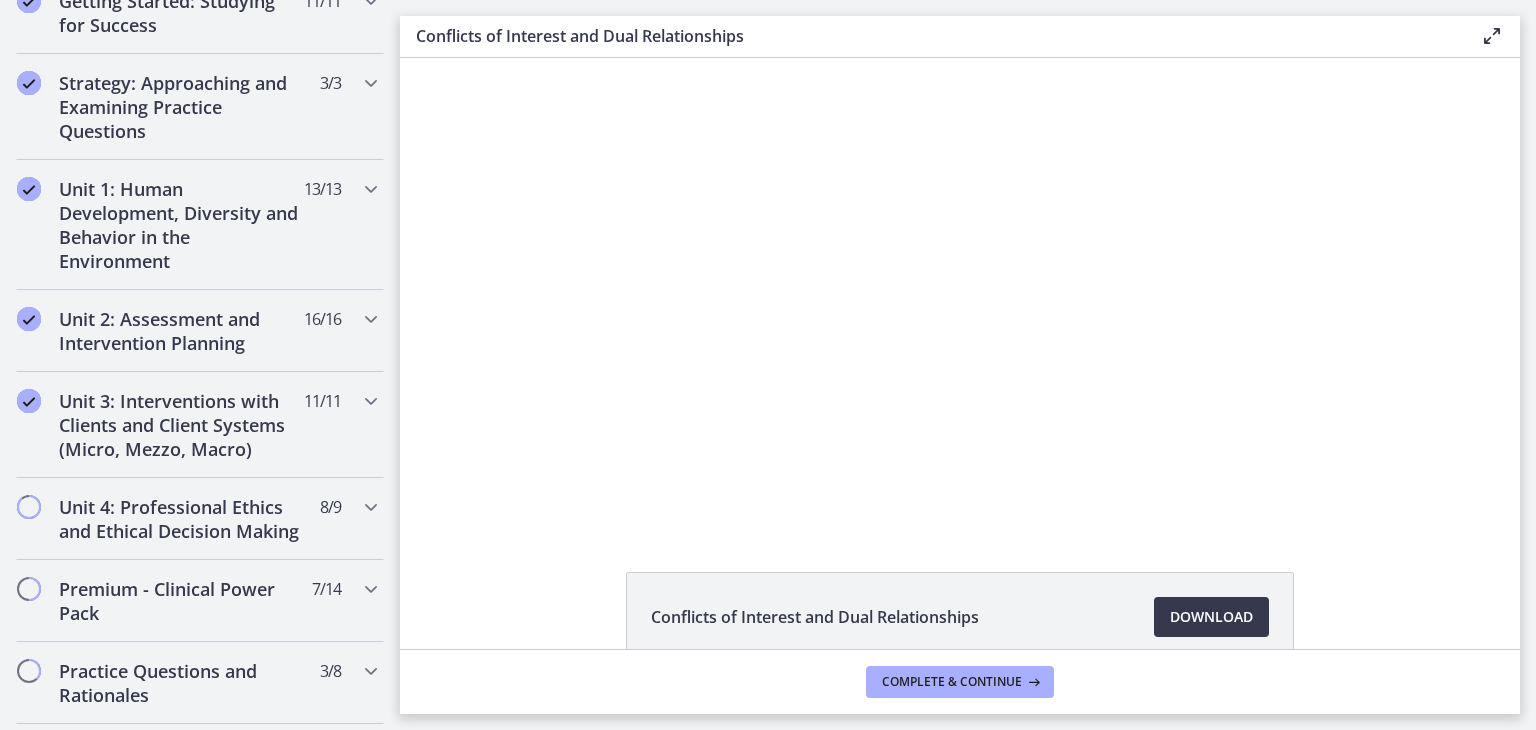 scroll, scrollTop: 0, scrollLeft: 0, axis: both 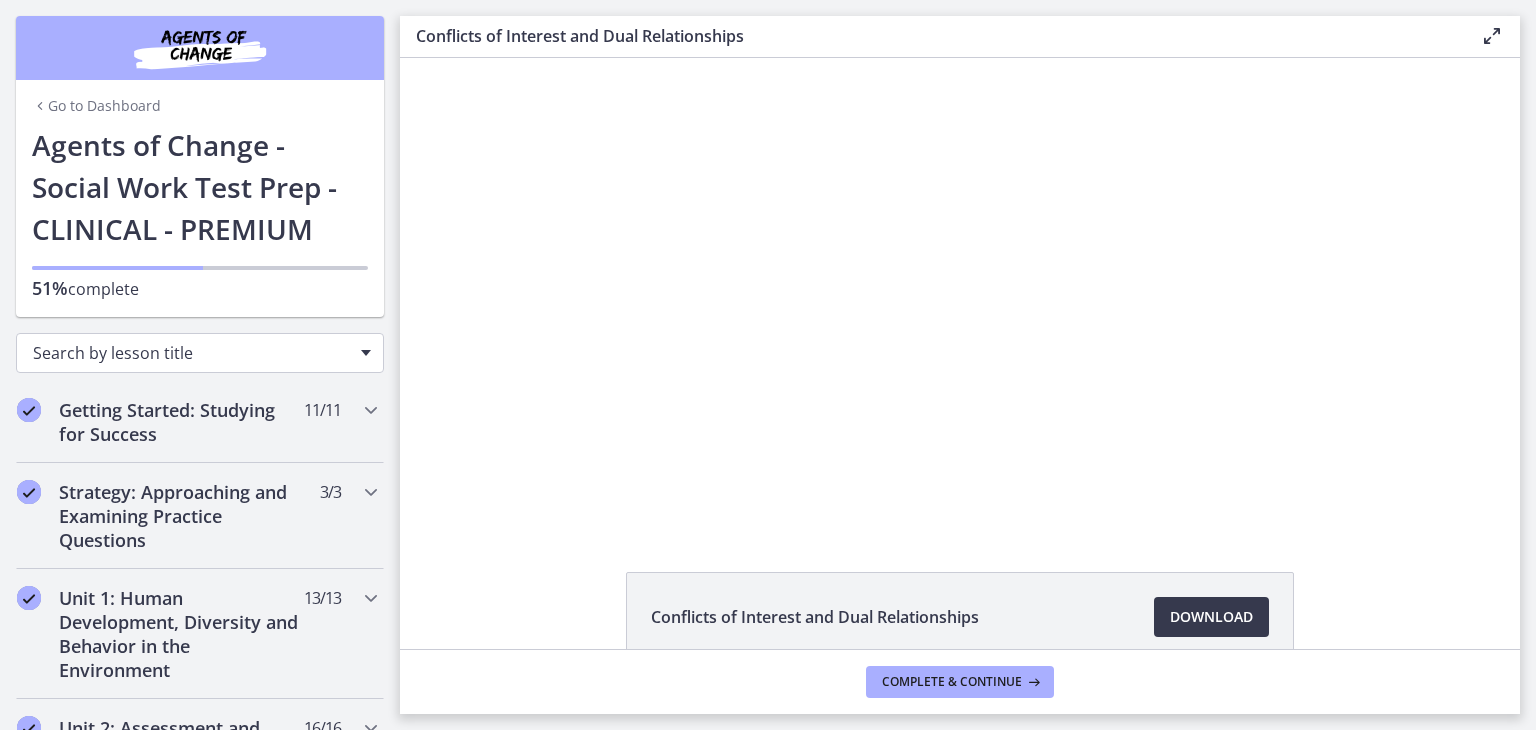 click on "Search by lesson title" at bounding box center (200, 353) 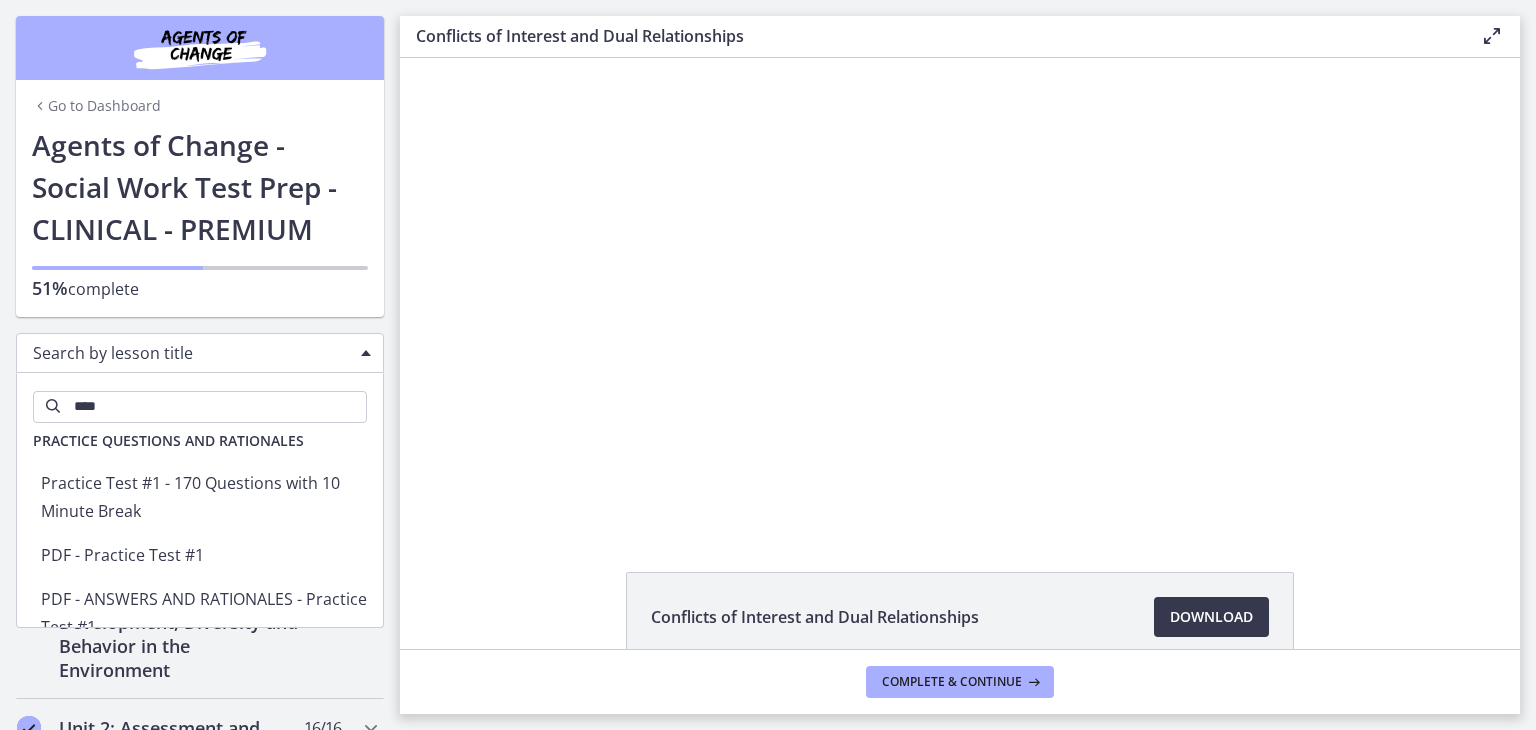 scroll, scrollTop: 175, scrollLeft: 0, axis: vertical 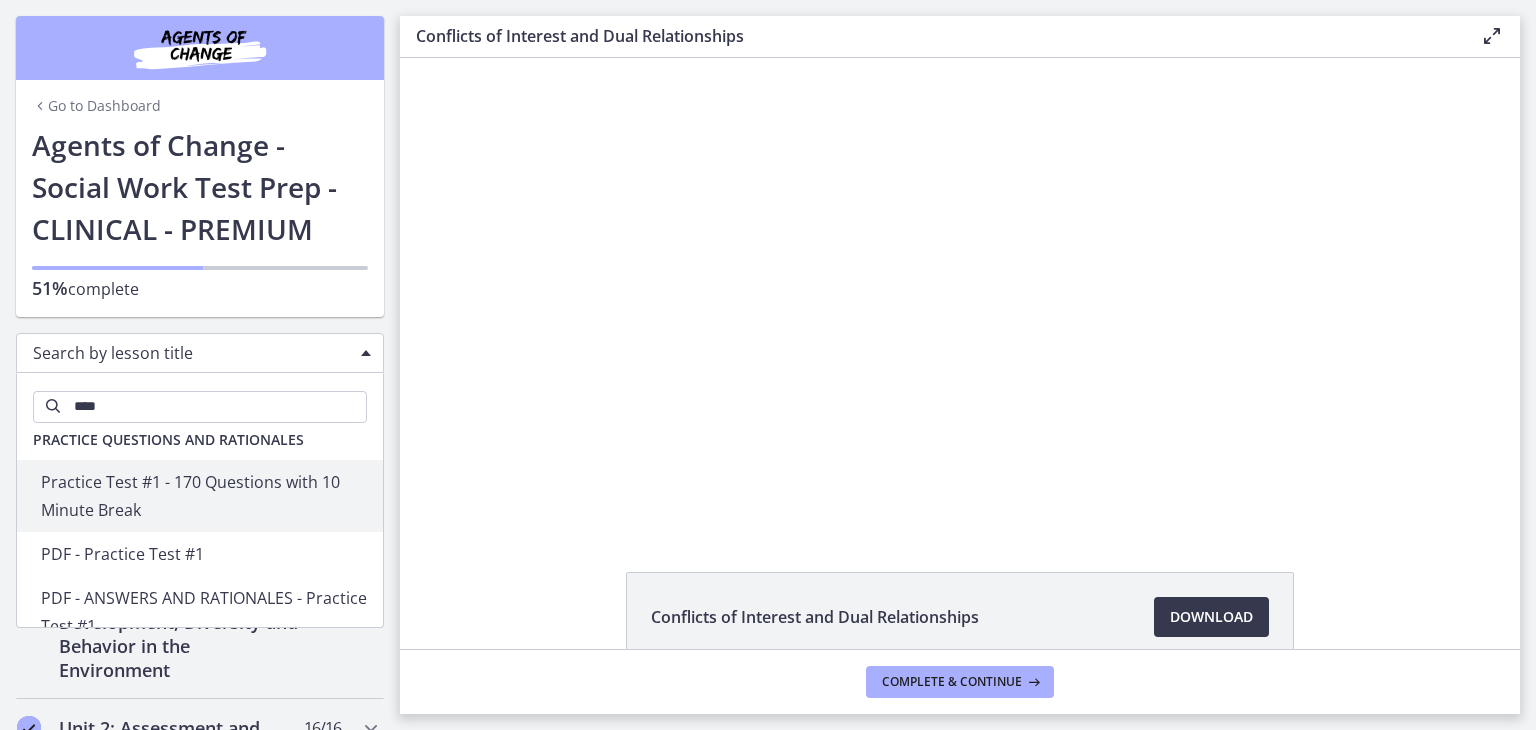 type on "****" 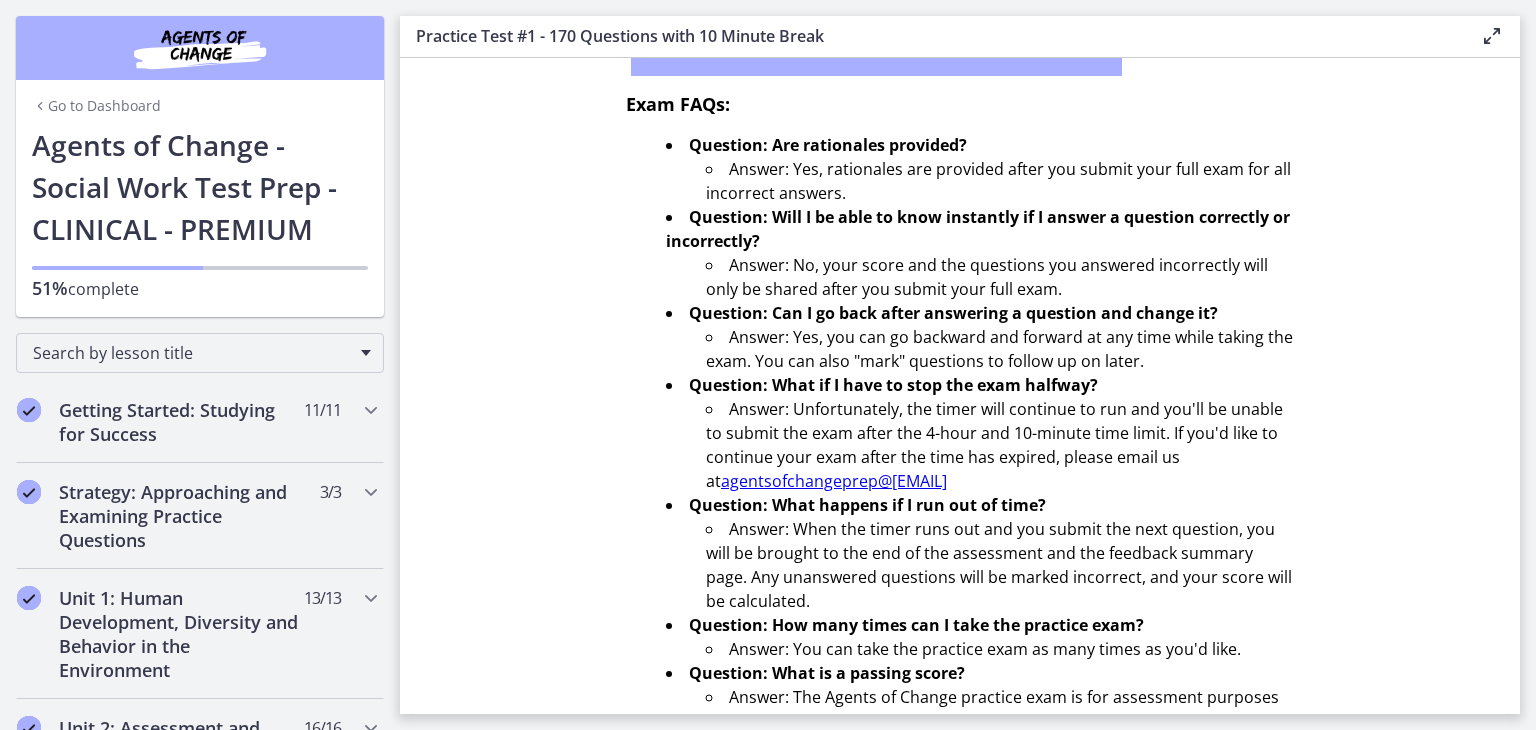 scroll, scrollTop: 689, scrollLeft: 0, axis: vertical 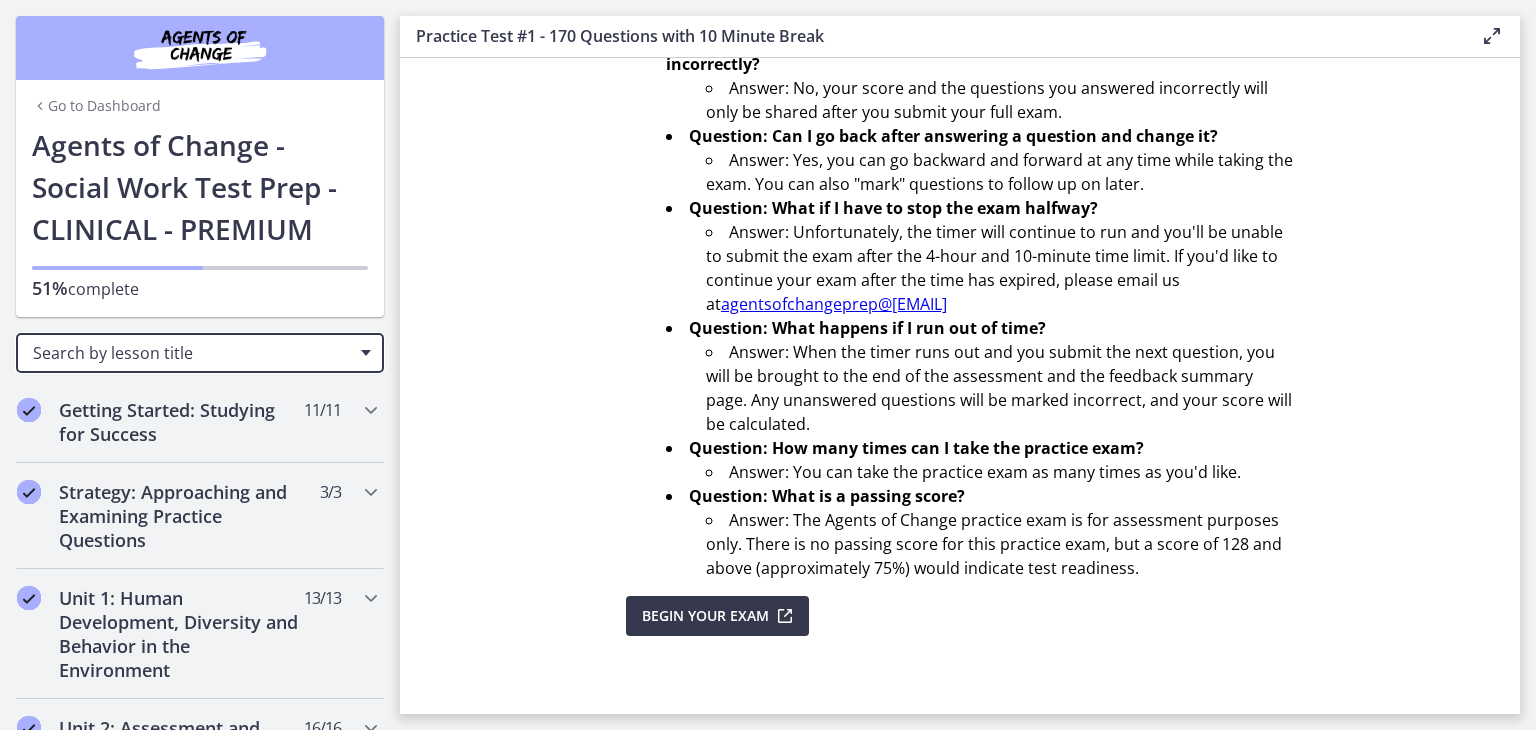 click on "Search by lesson title" at bounding box center (192, 353) 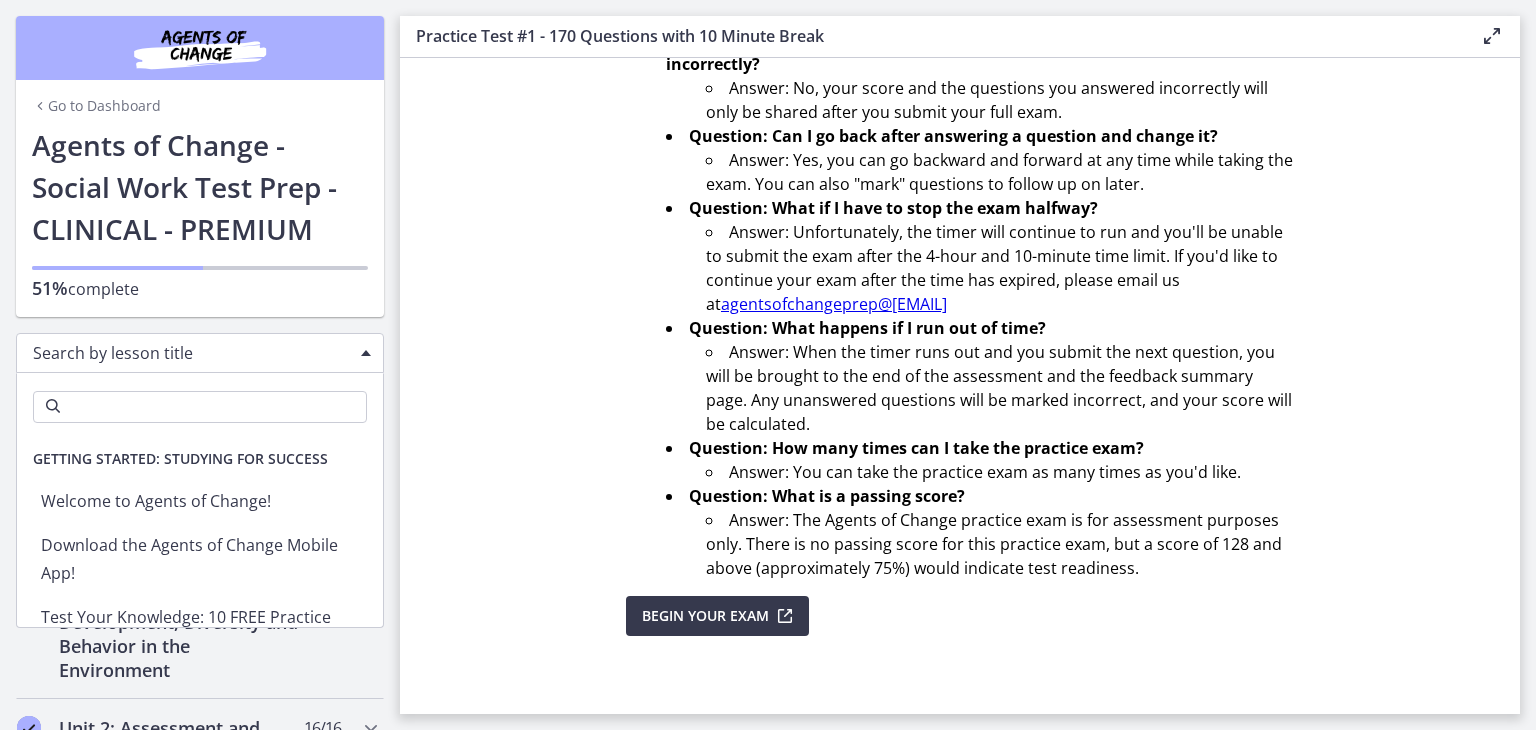 scroll, scrollTop: 4496, scrollLeft: 0, axis: vertical 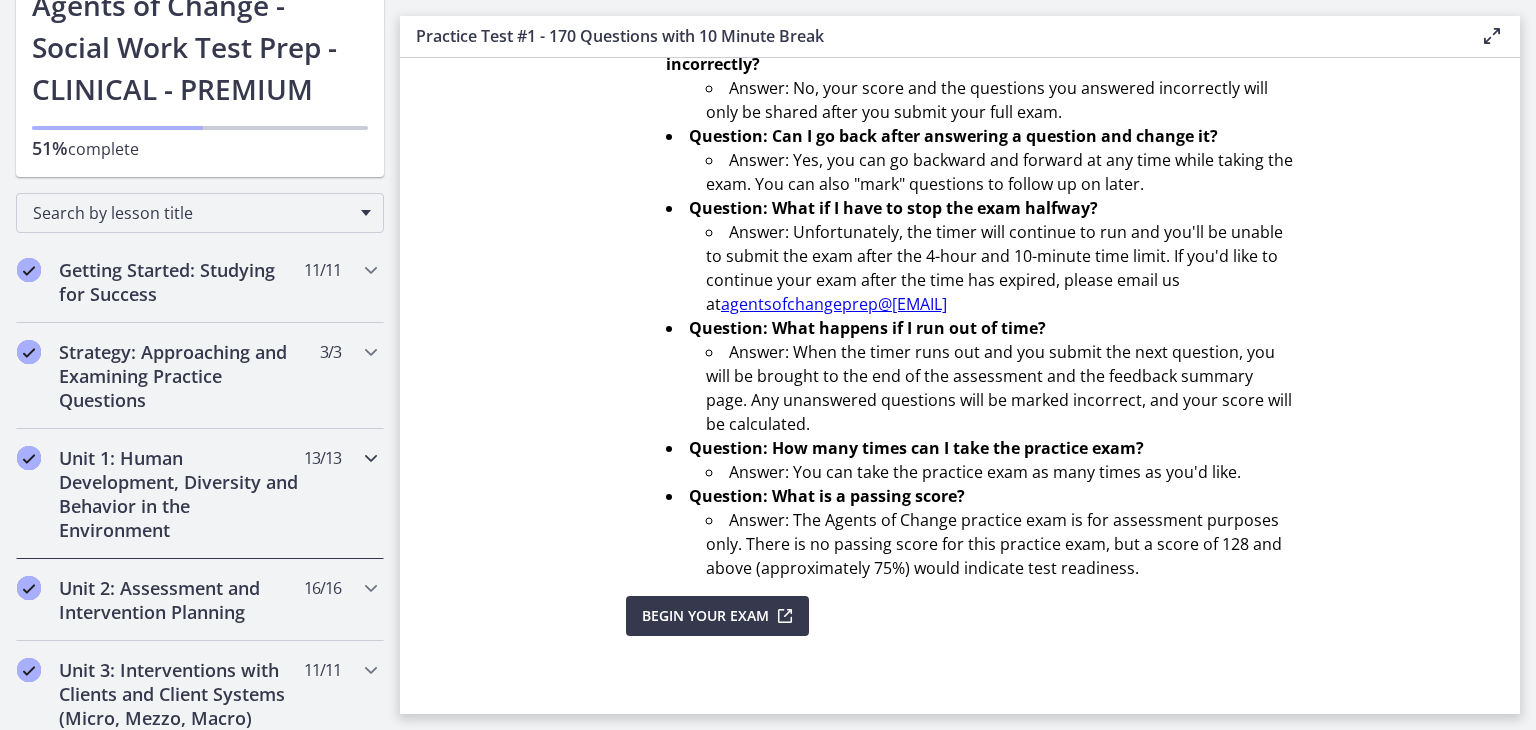 click on "Unit 1: Human Development, Diversity and Behavior in the Environment
13  /  13
Completed" at bounding box center [200, 494] 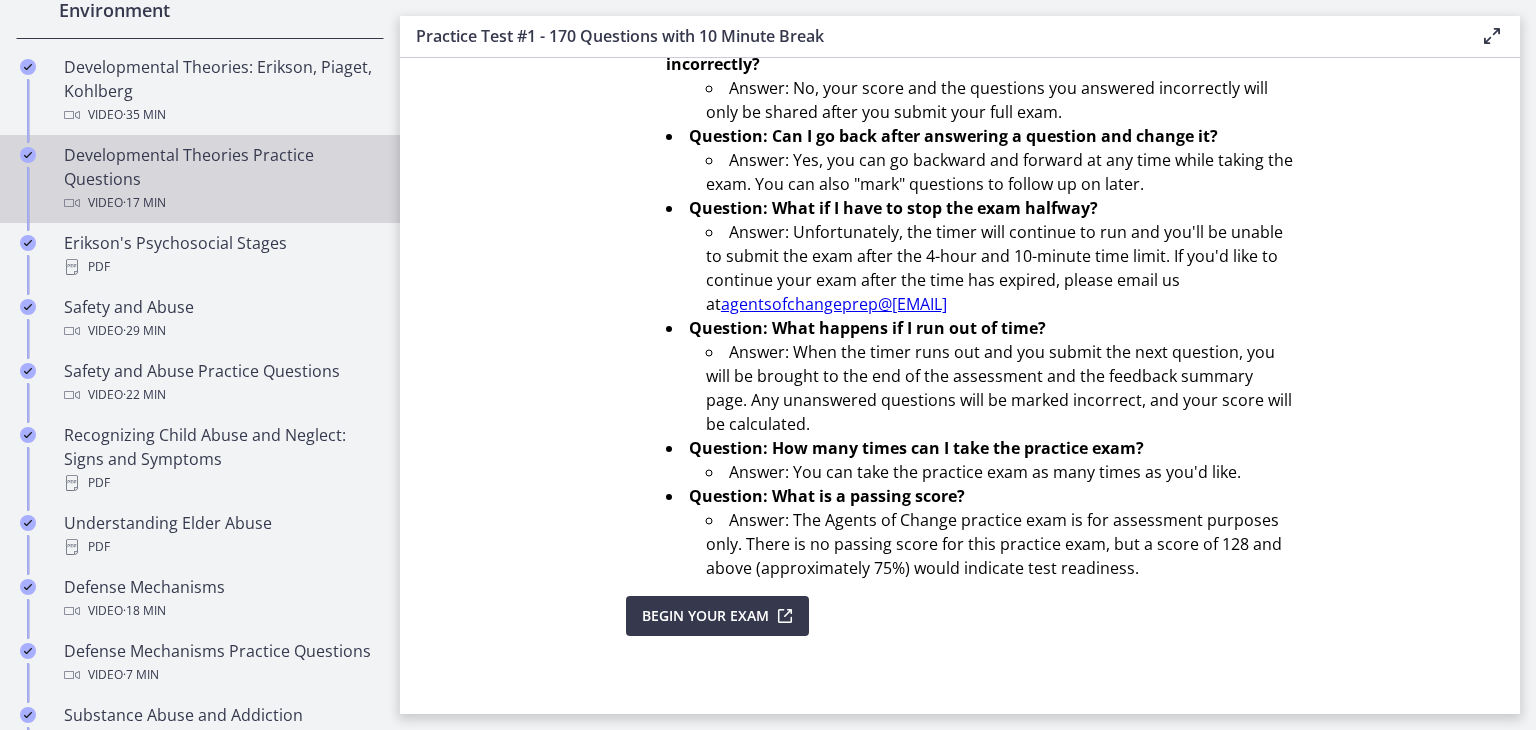 scroll, scrollTop: 672, scrollLeft: 0, axis: vertical 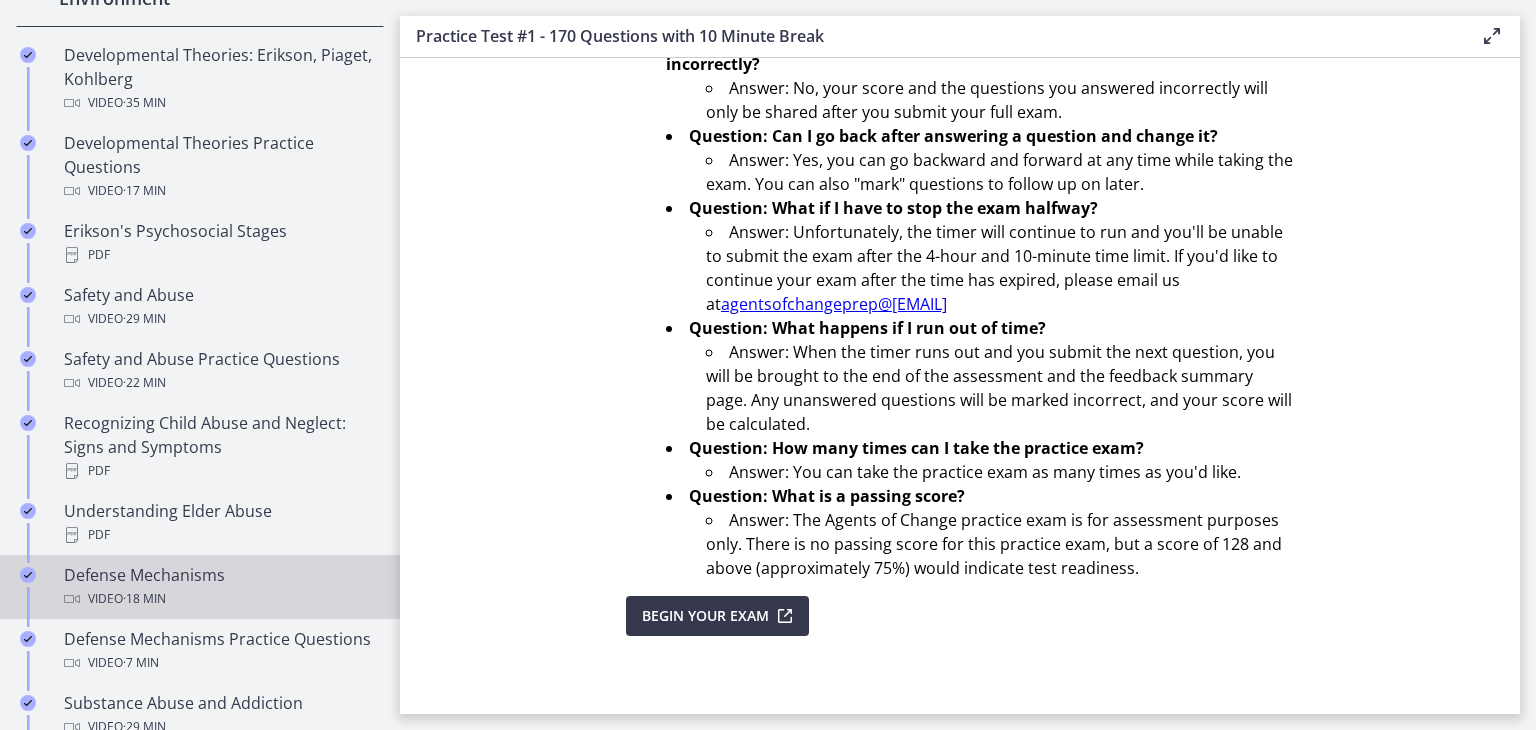 click on "Video
·  18 min" at bounding box center [220, 599] 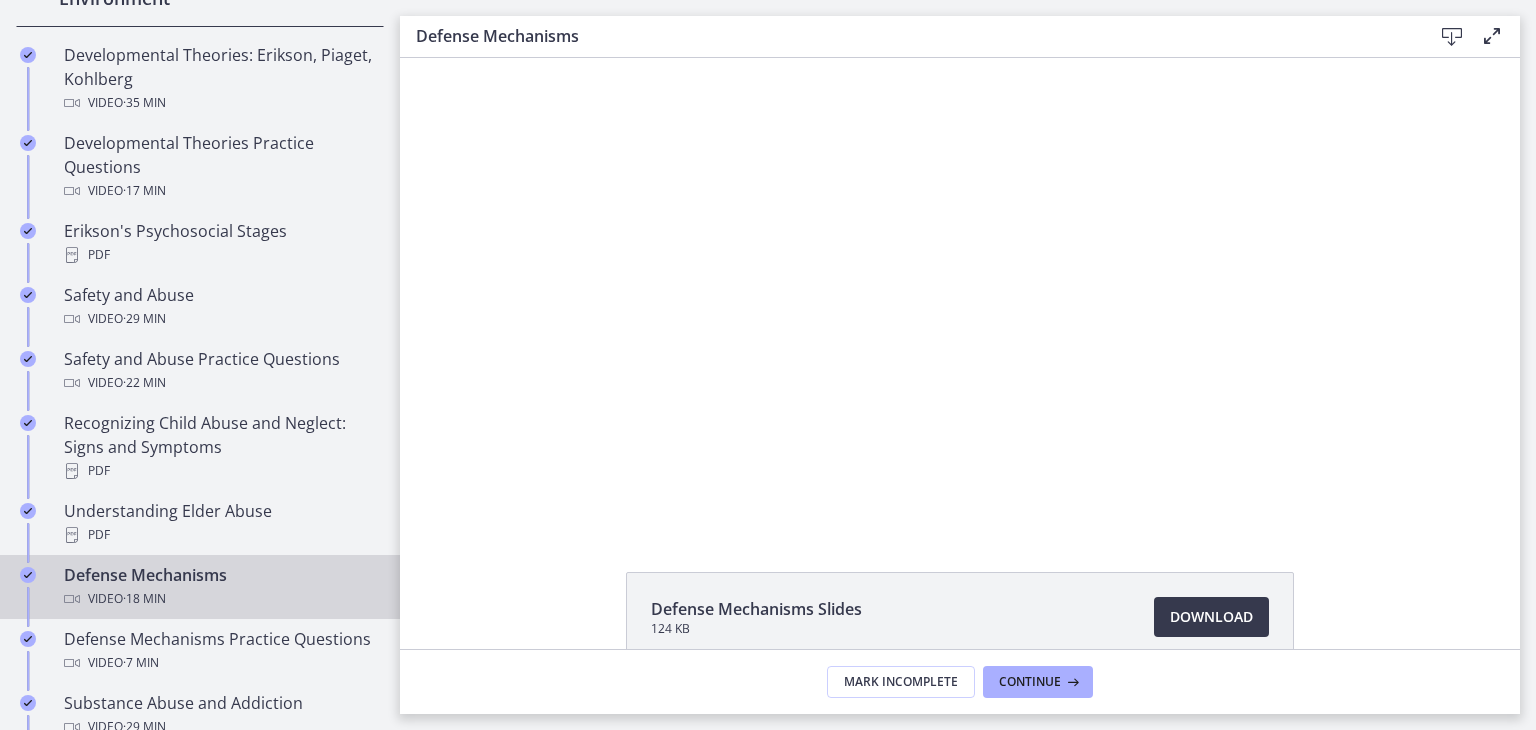 scroll, scrollTop: 0, scrollLeft: 0, axis: both 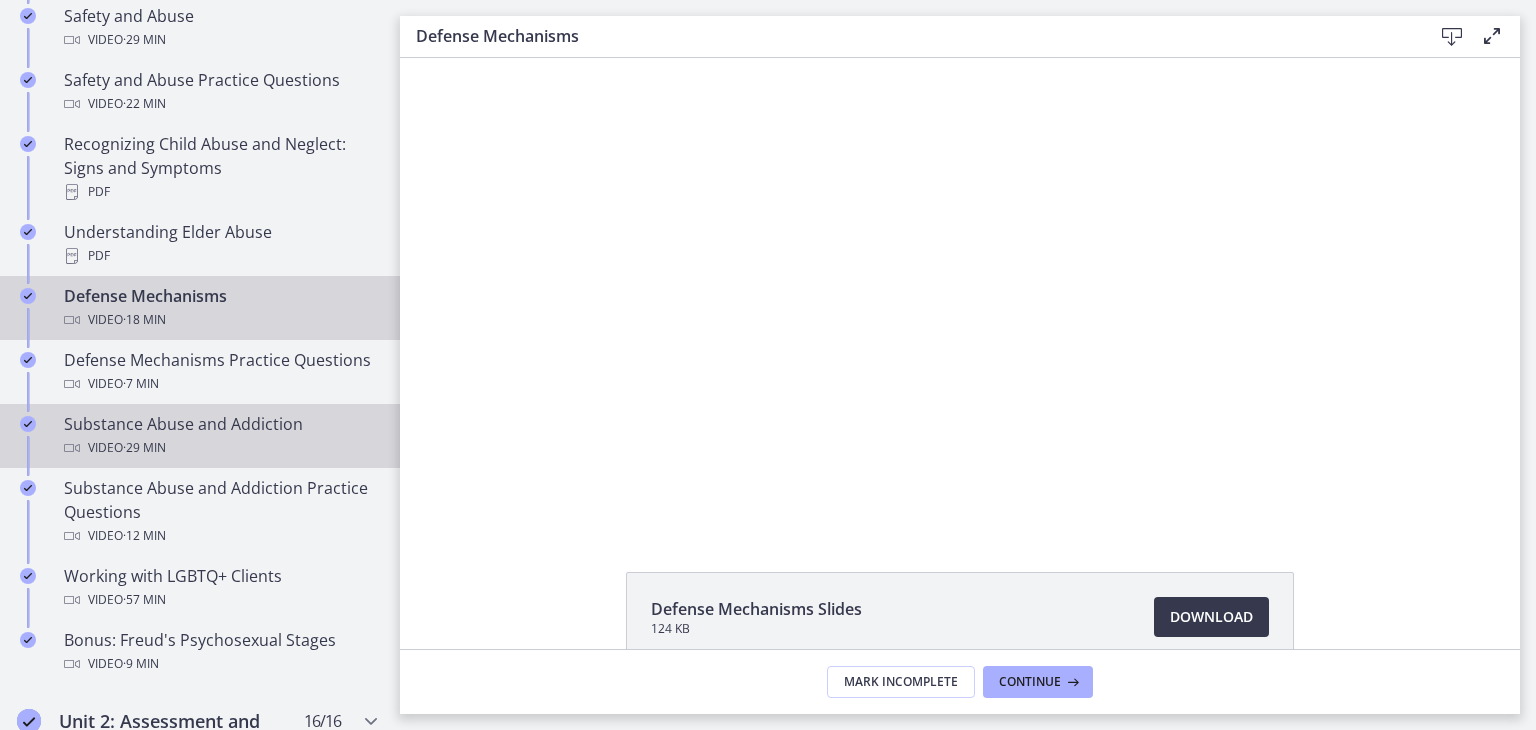 click on "·  29 min" at bounding box center (144, 448) 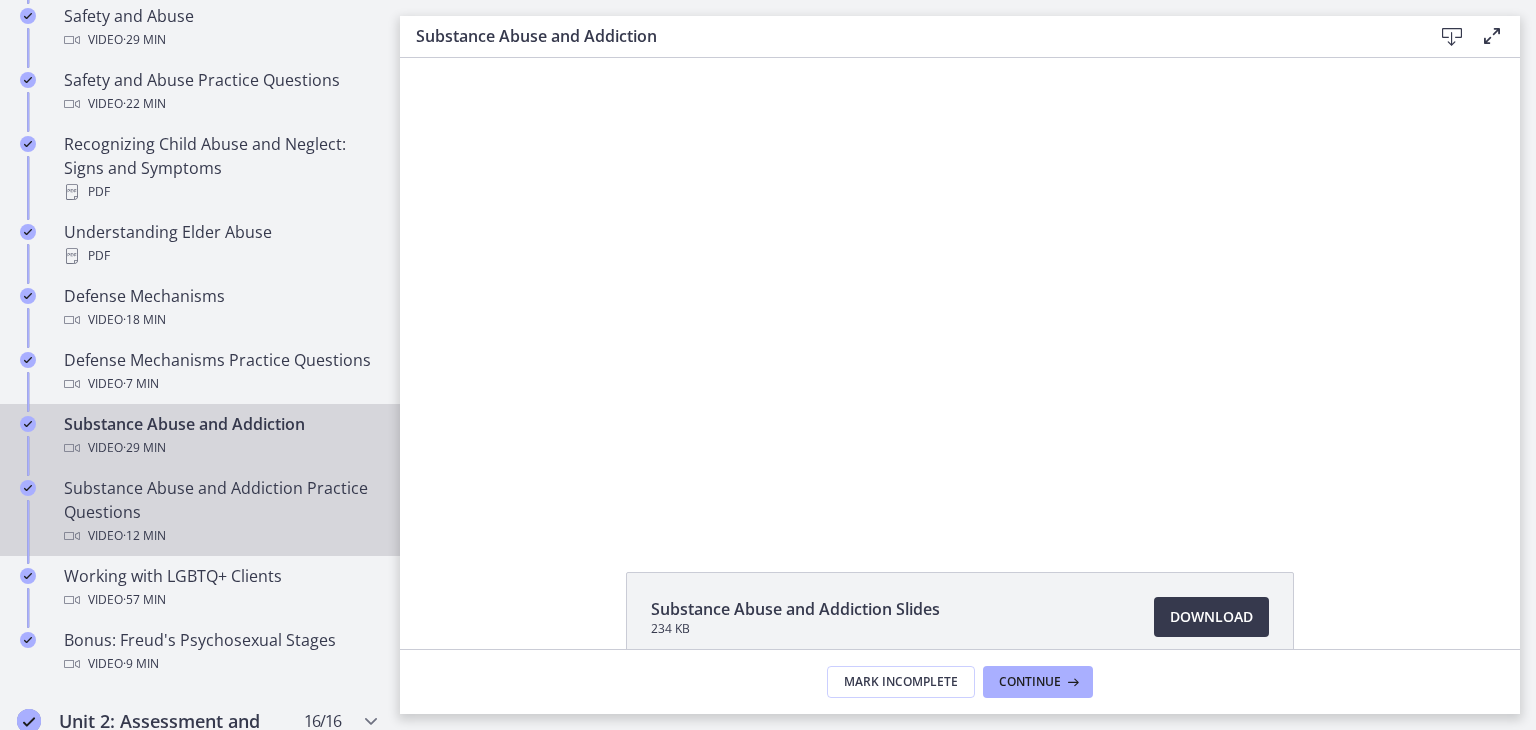 scroll, scrollTop: 0, scrollLeft: 0, axis: both 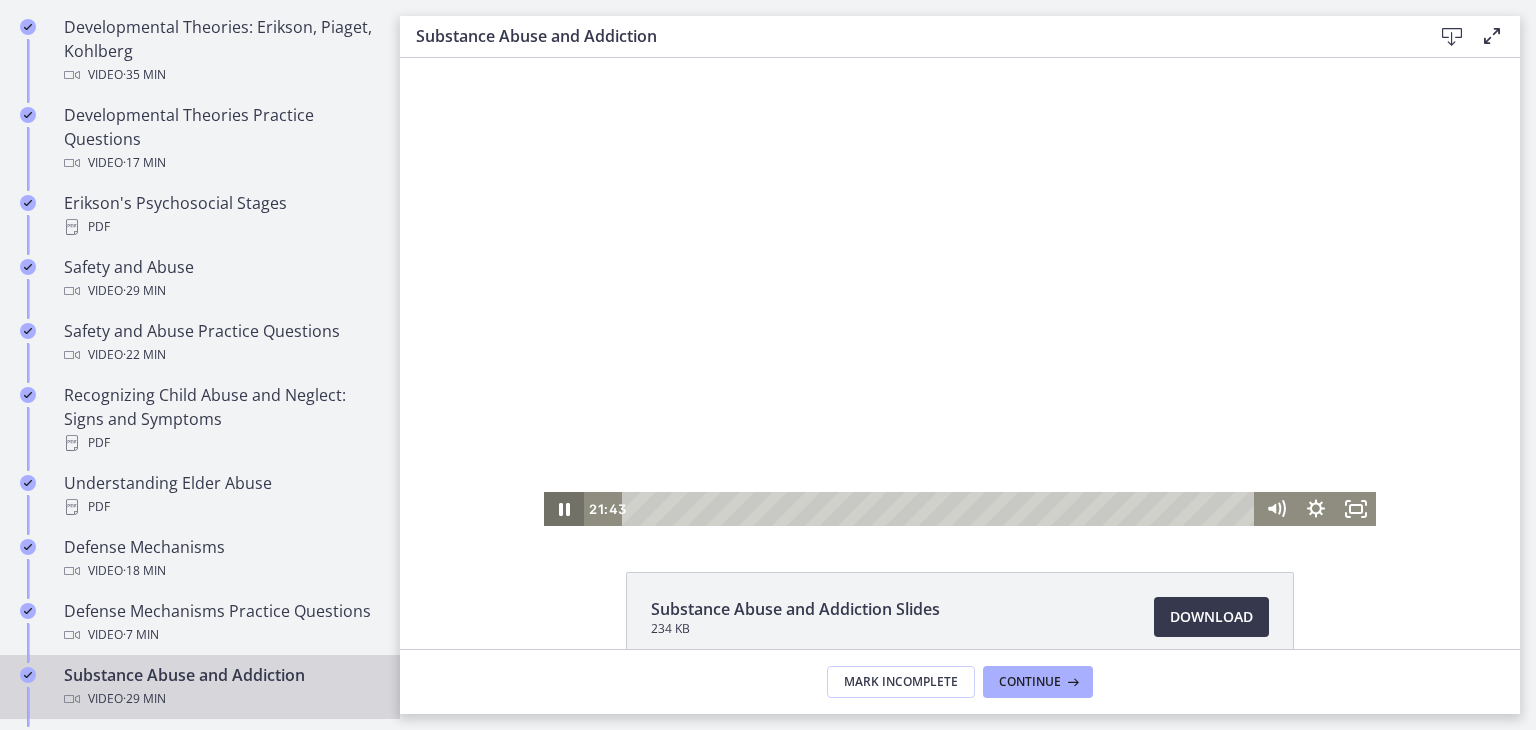 click 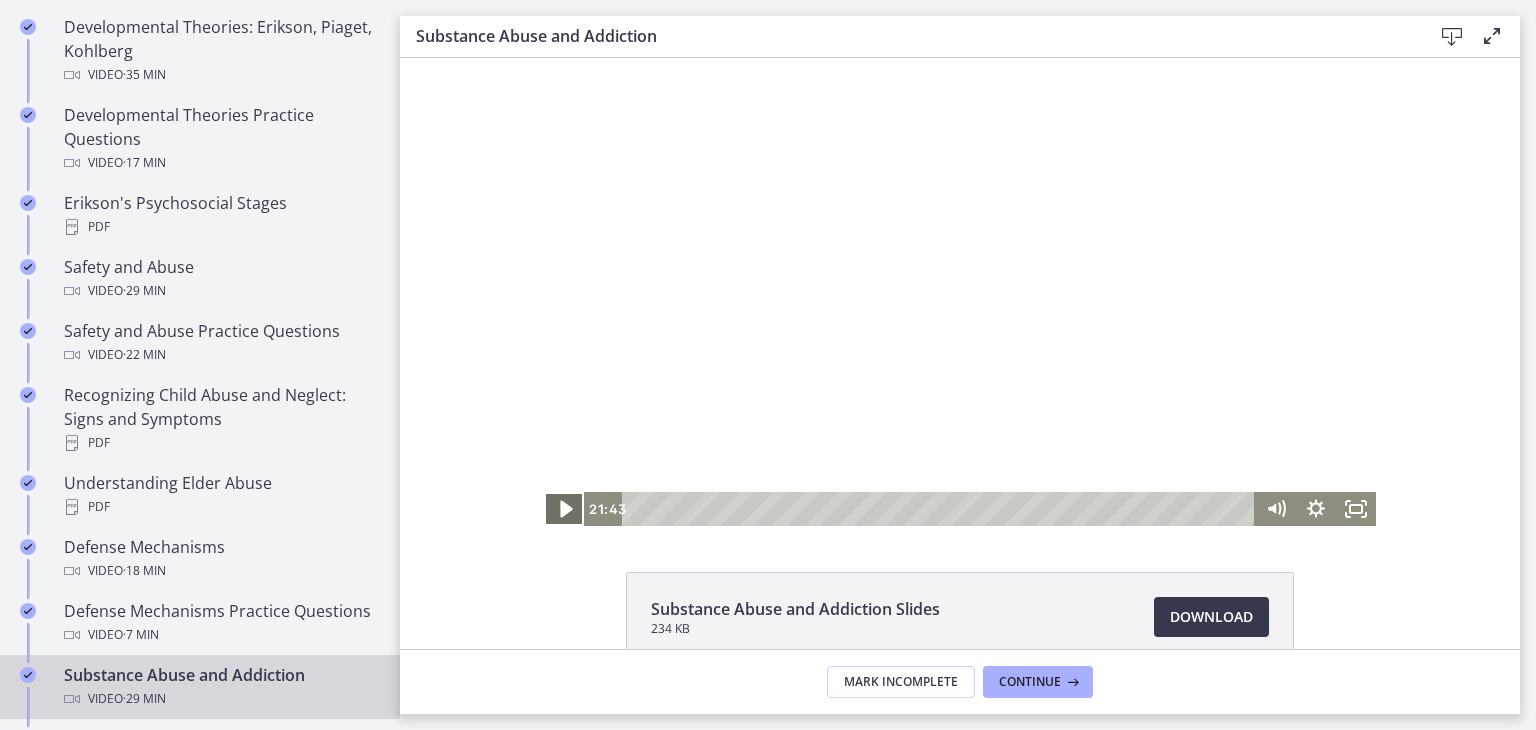 click 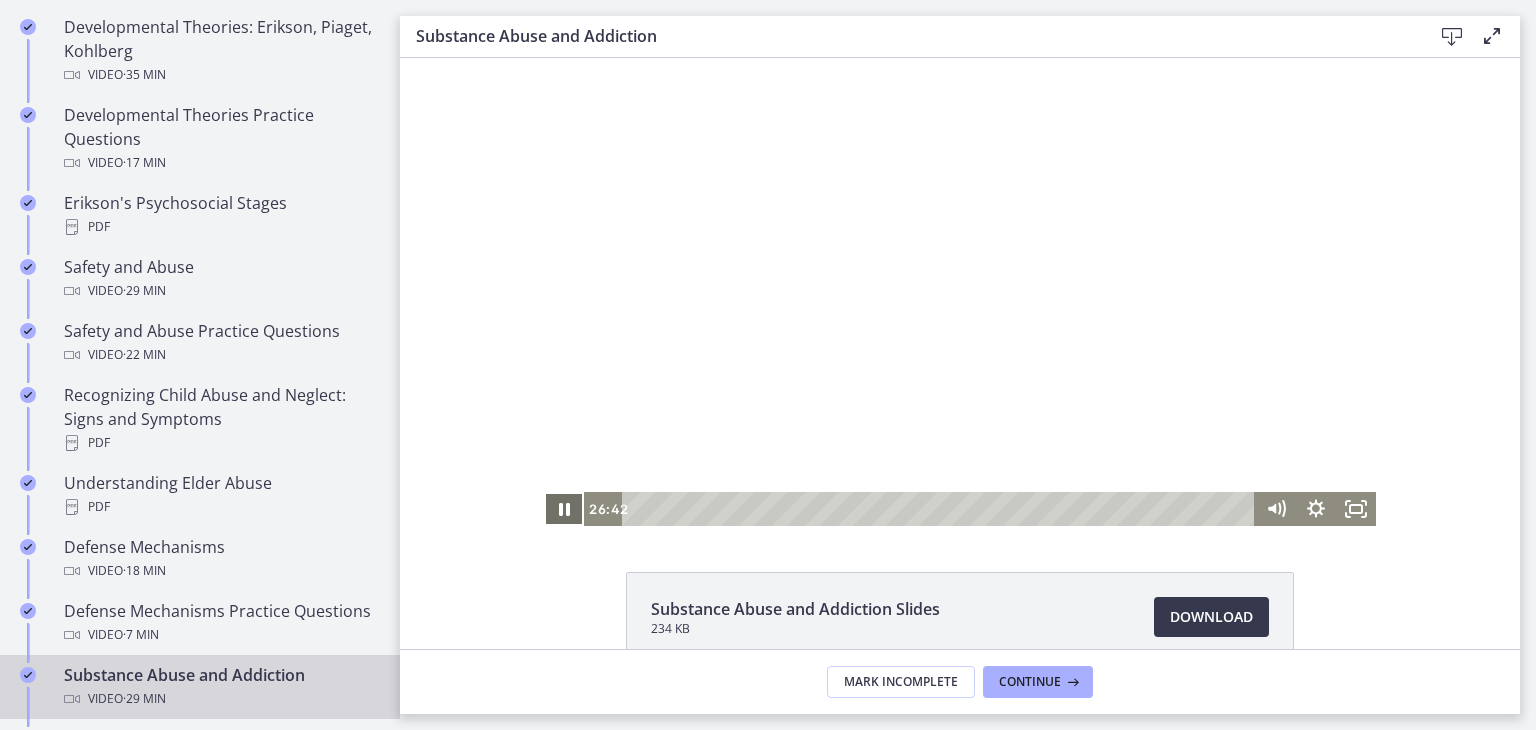 click 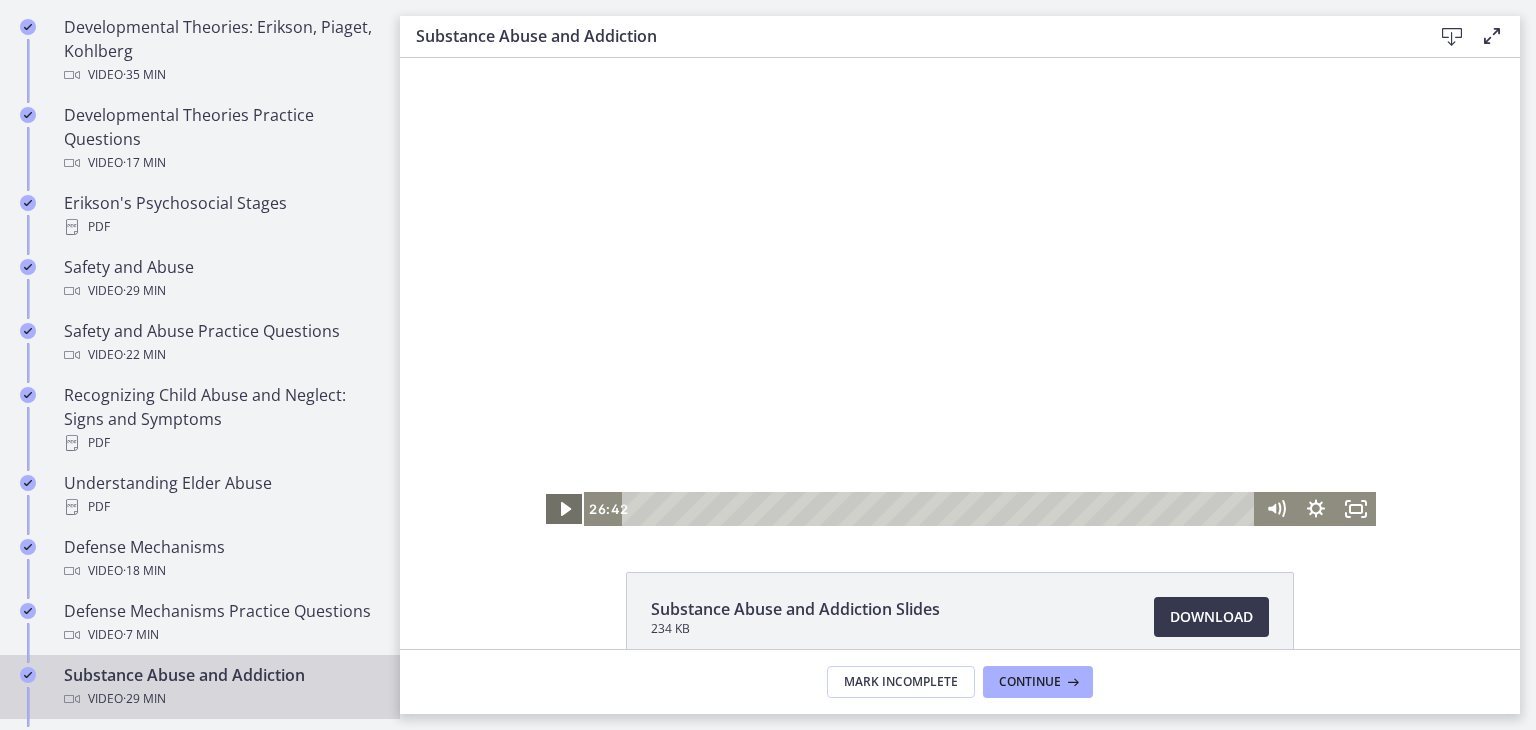 click 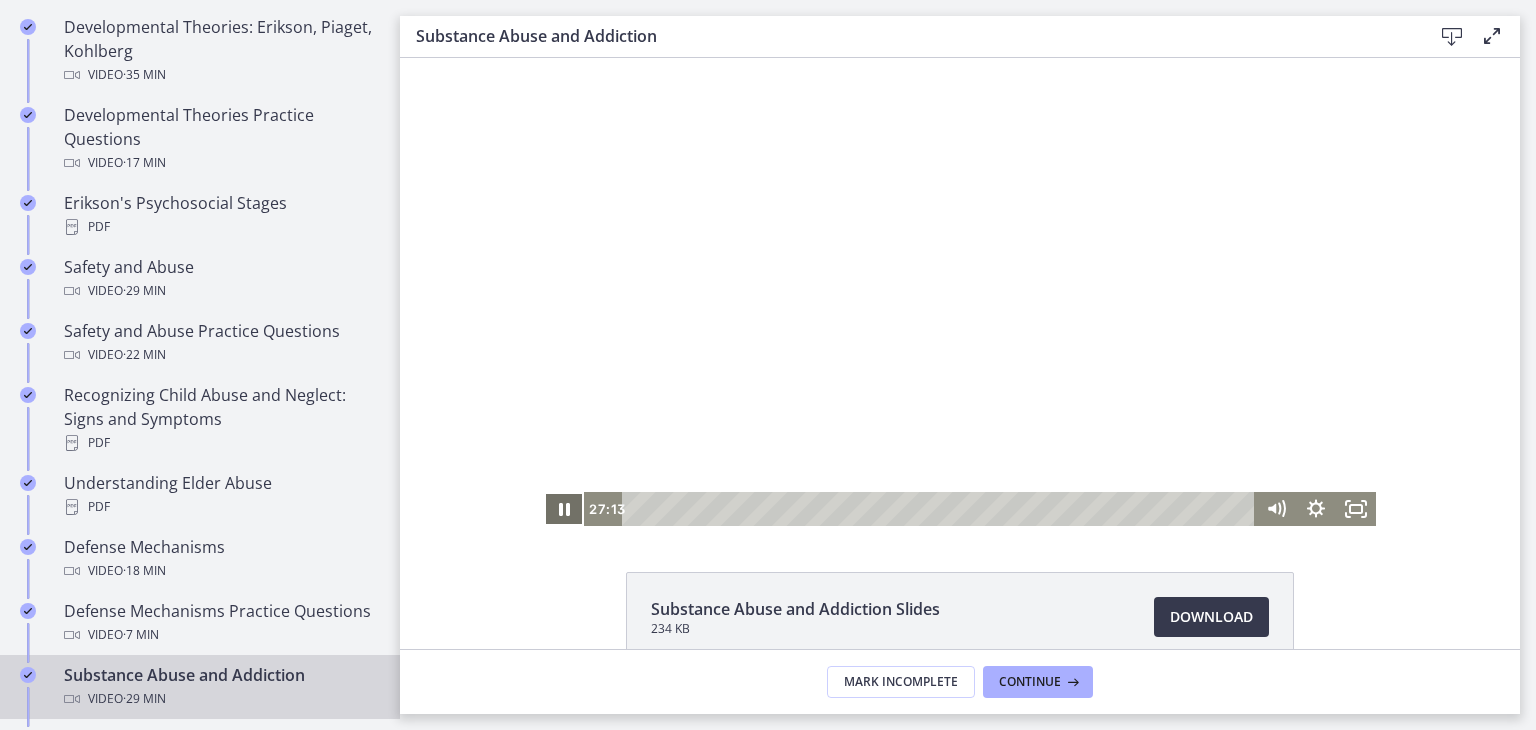 click 